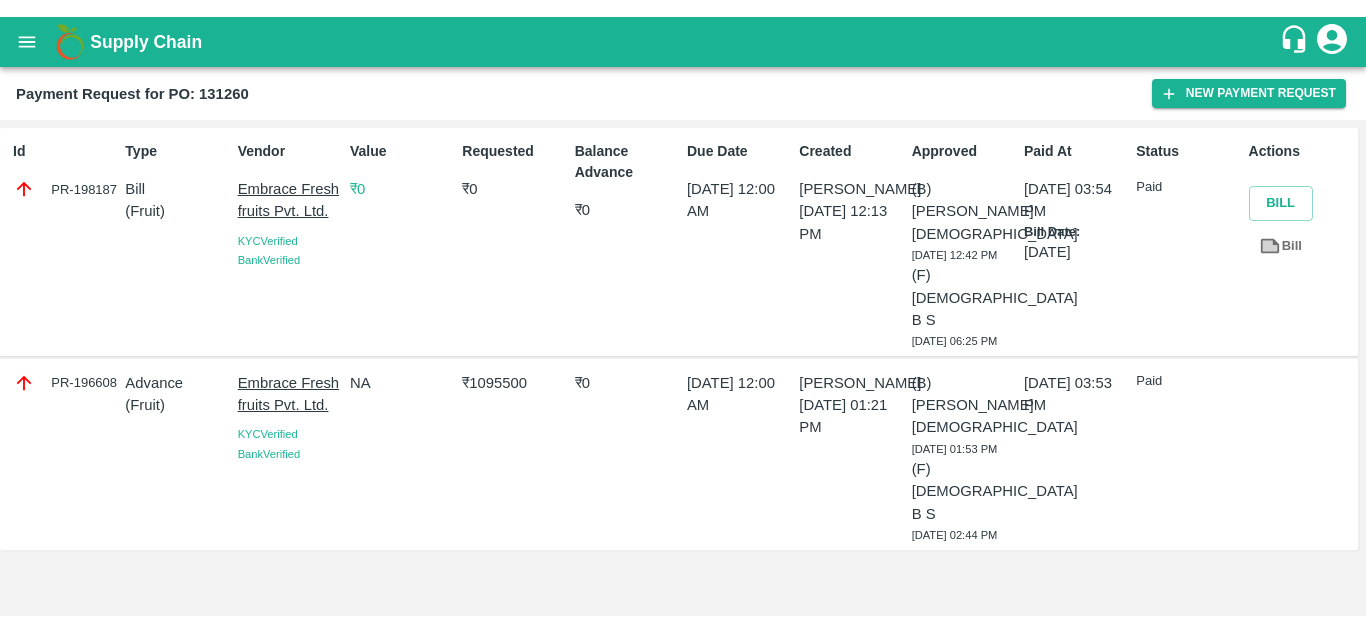 scroll, scrollTop: 0, scrollLeft: 0, axis: both 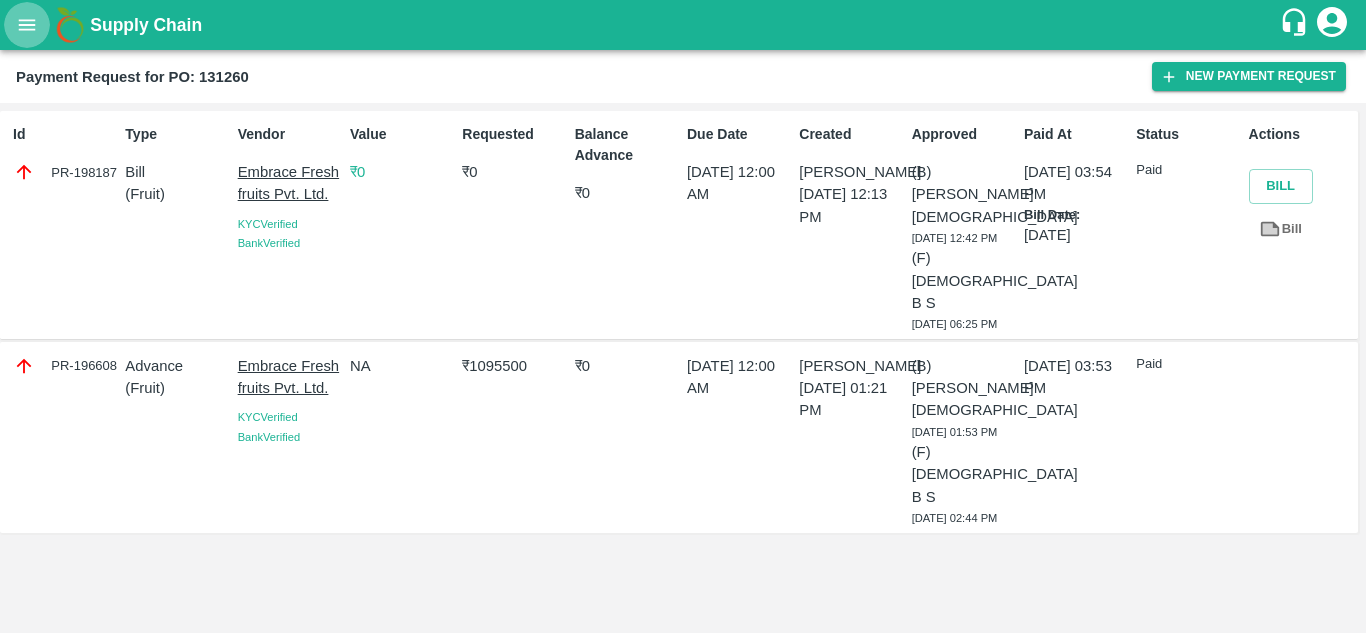 click at bounding box center (27, 25) 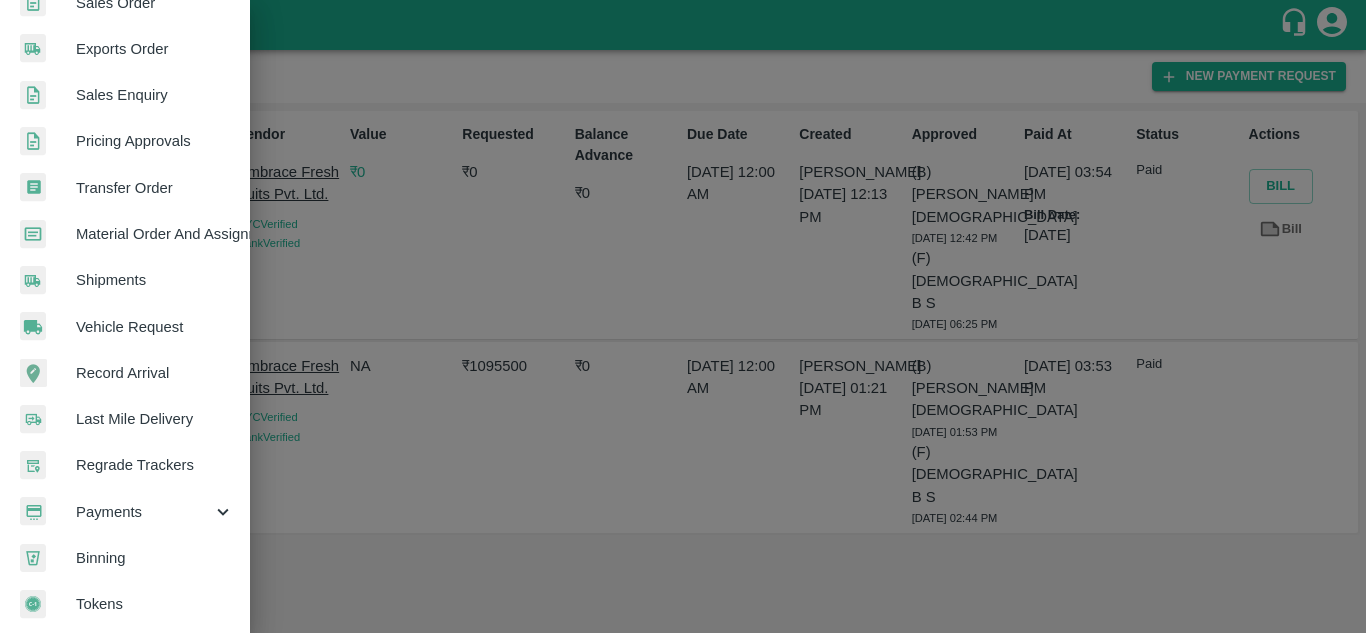 scroll, scrollTop: 506, scrollLeft: 0, axis: vertical 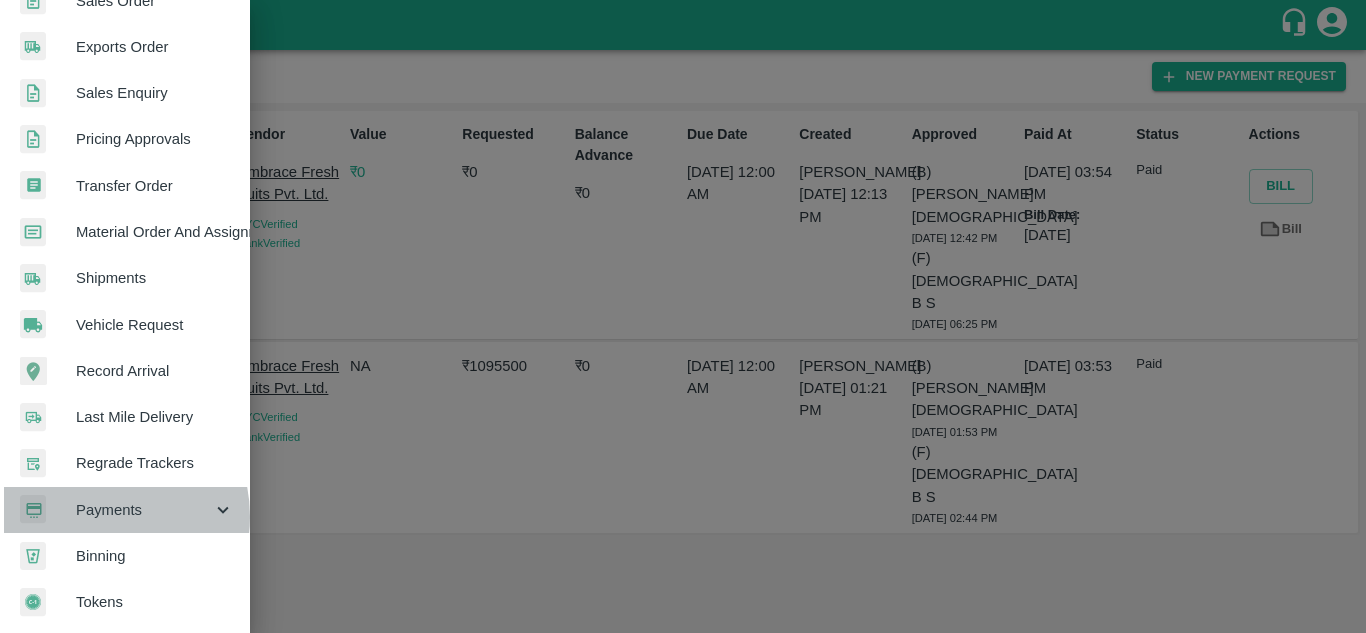 click on "Payments" at bounding box center (144, 510) 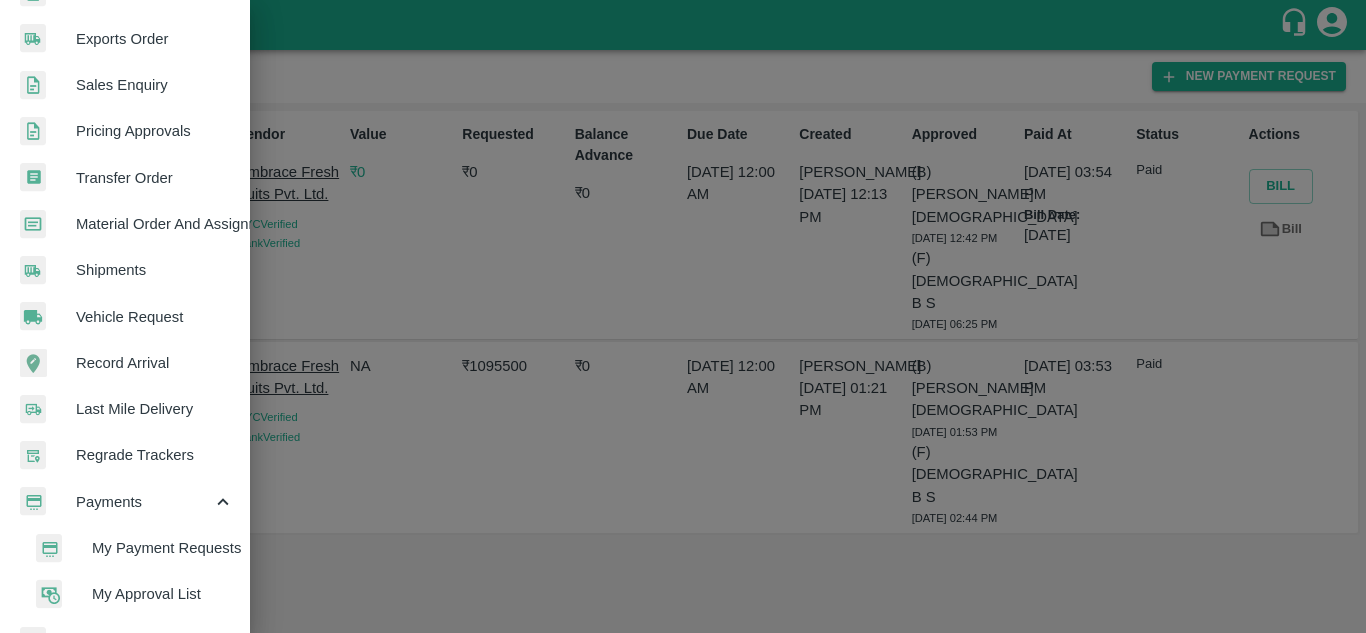 click on "My Payment Requests" at bounding box center [163, 548] 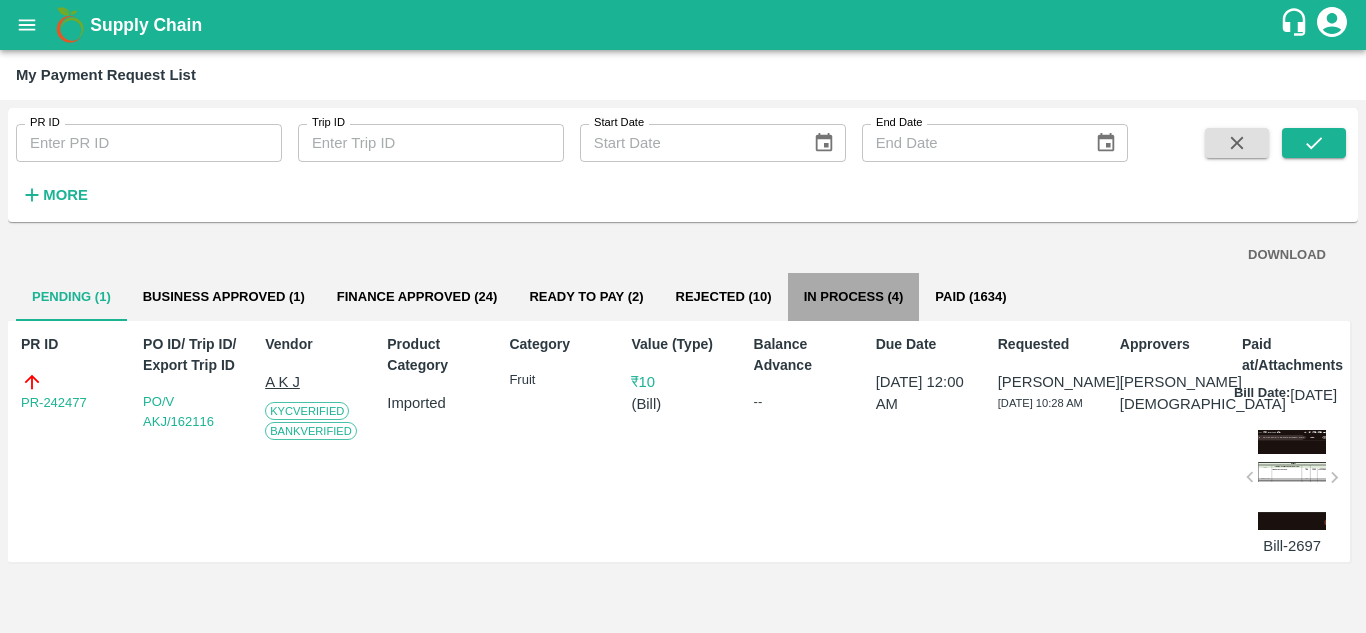 click on "In Process (4)" at bounding box center (854, 297) 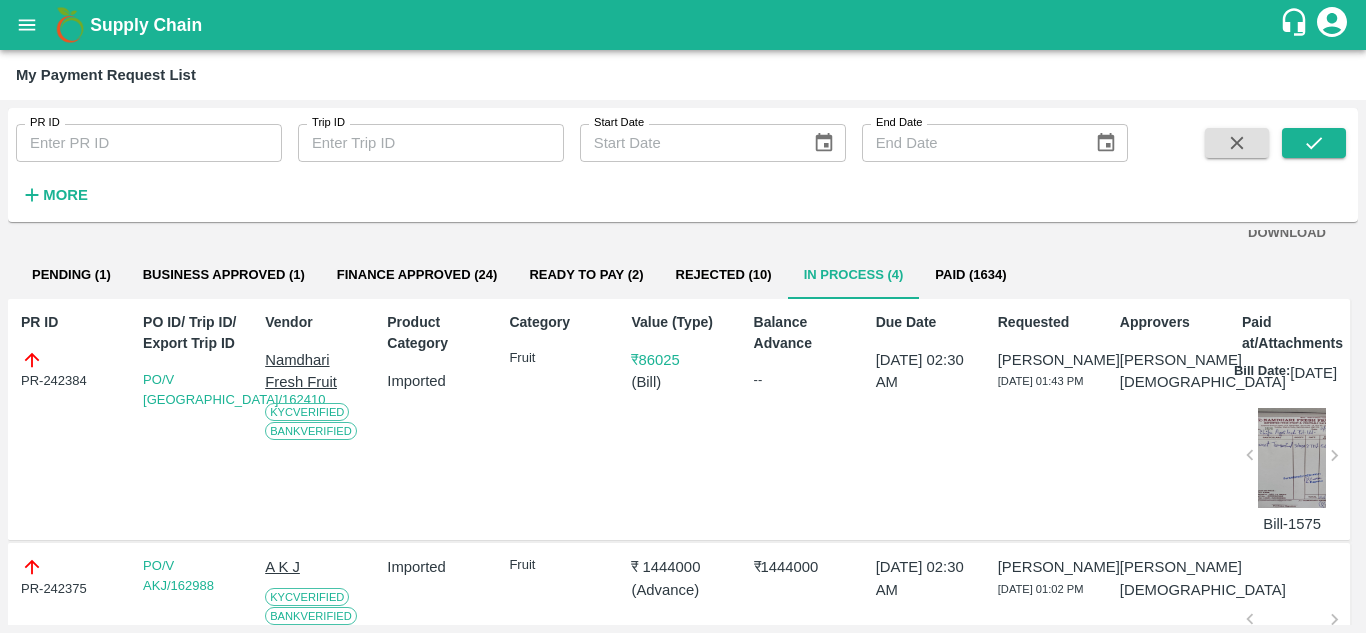 scroll, scrollTop: 21, scrollLeft: 0, axis: vertical 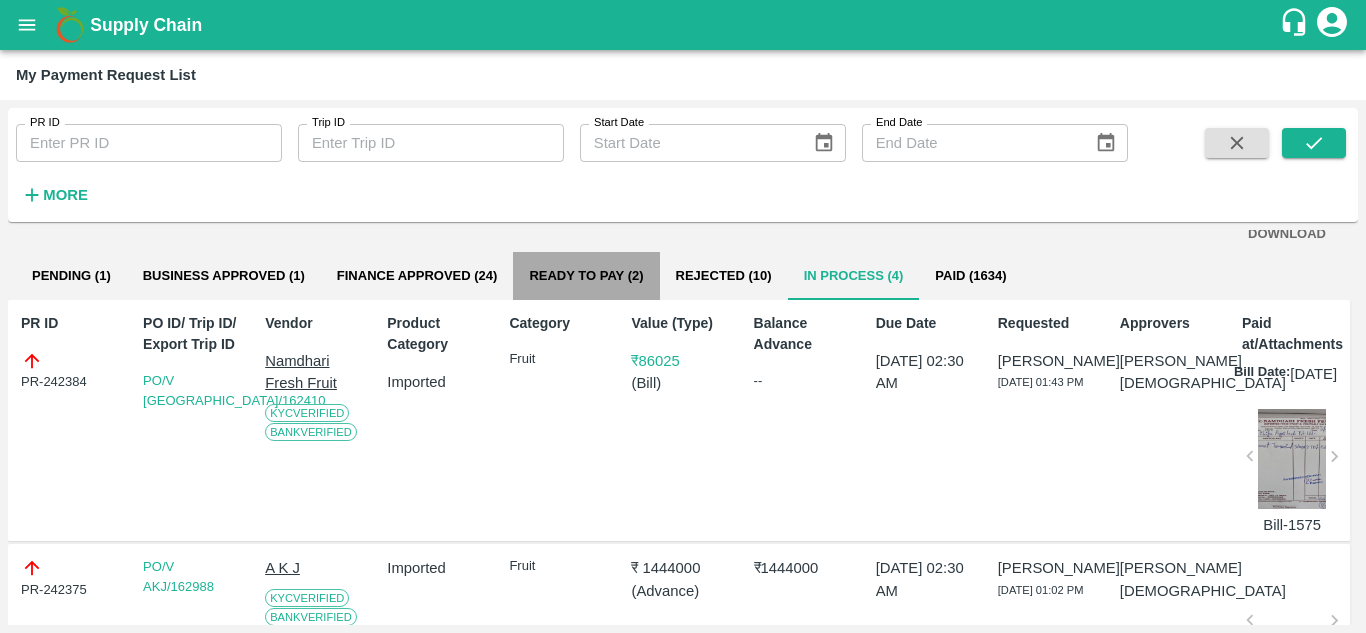 click on "Ready To Pay (2)" at bounding box center [586, 276] 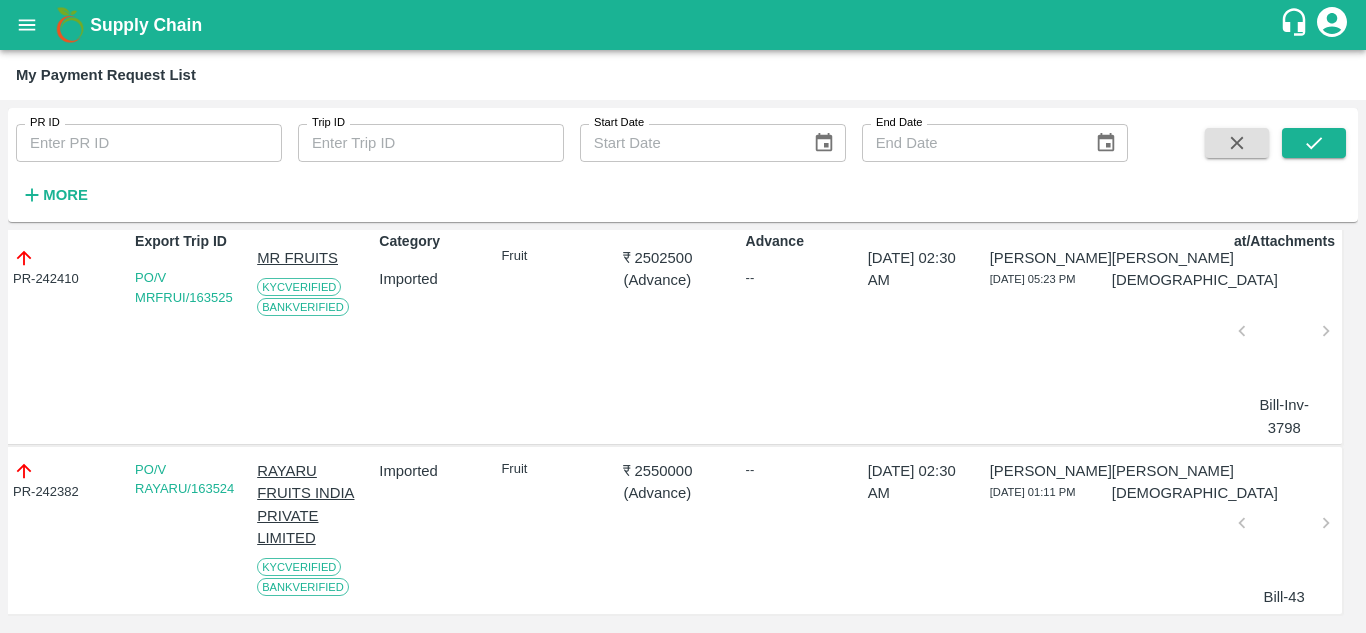 scroll, scrollTop: 0, scrollLeft: 9, axis: horizontal 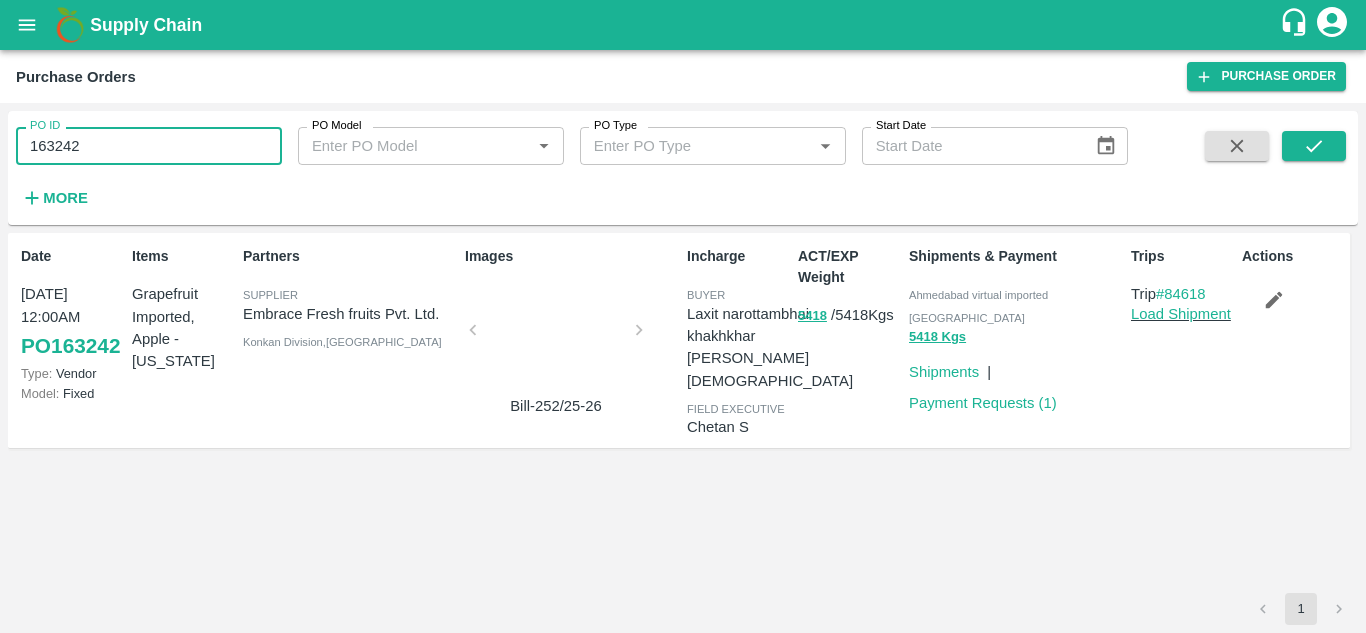 click on "163242" at bounding box center [149, 146] 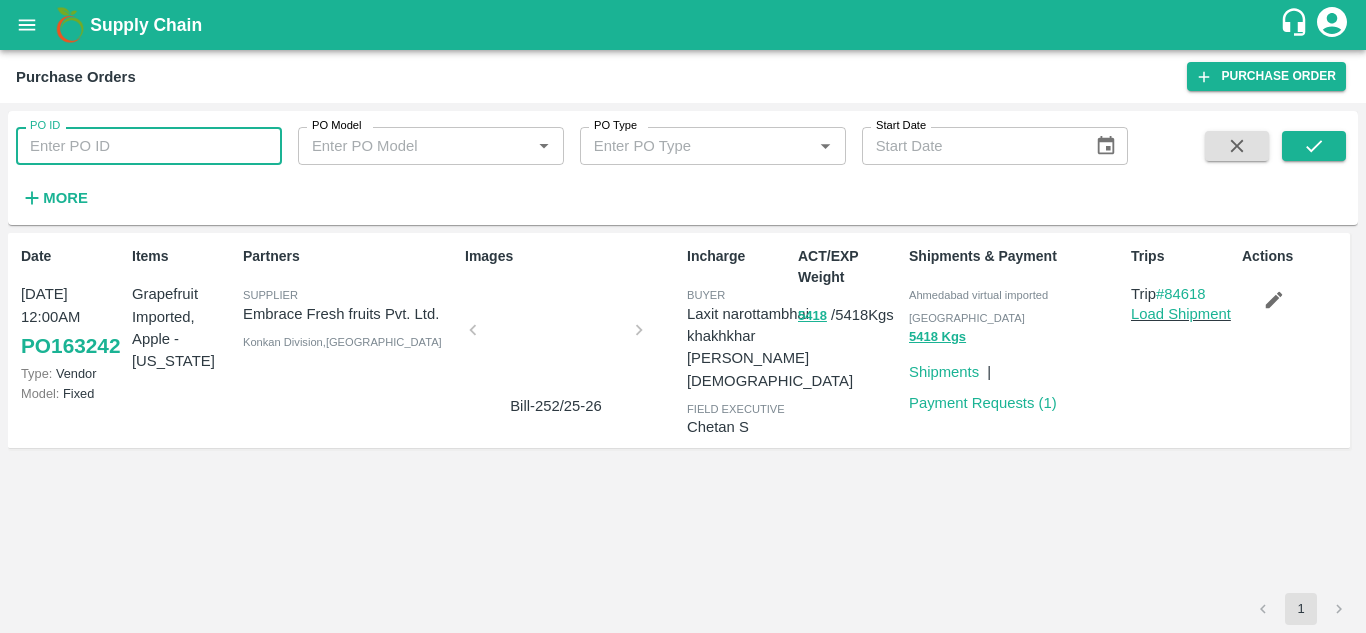 type 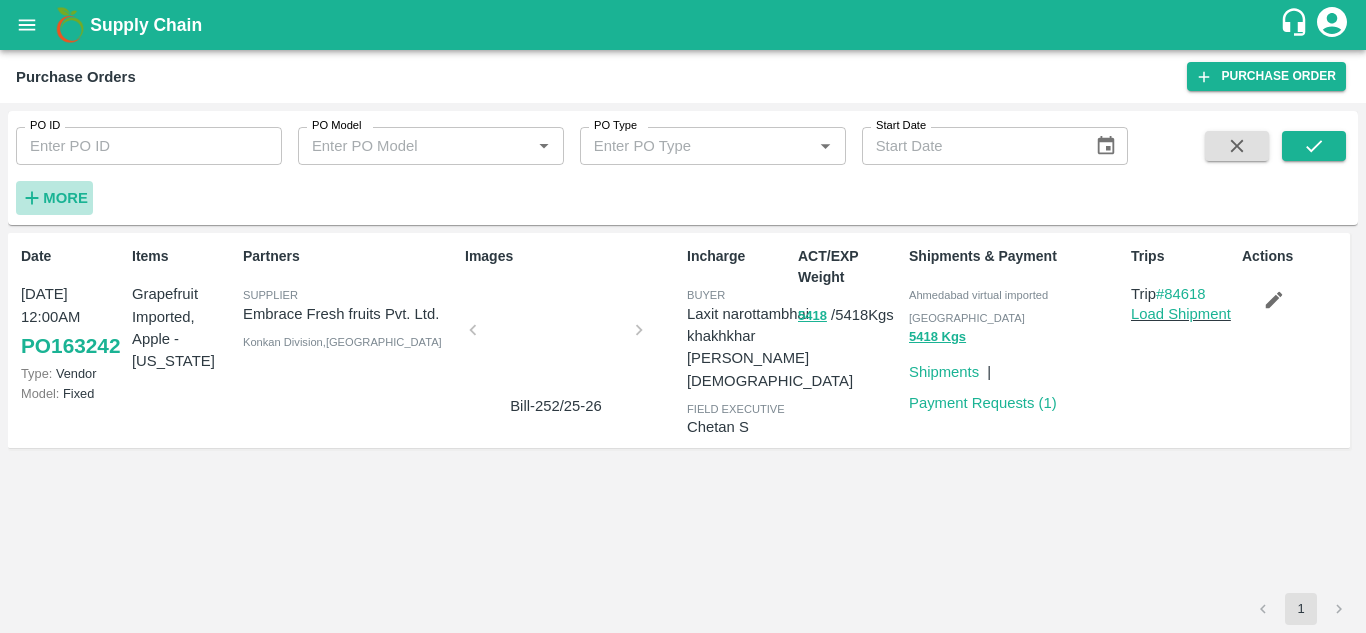 click on "More" at bounding box center [65, 198] 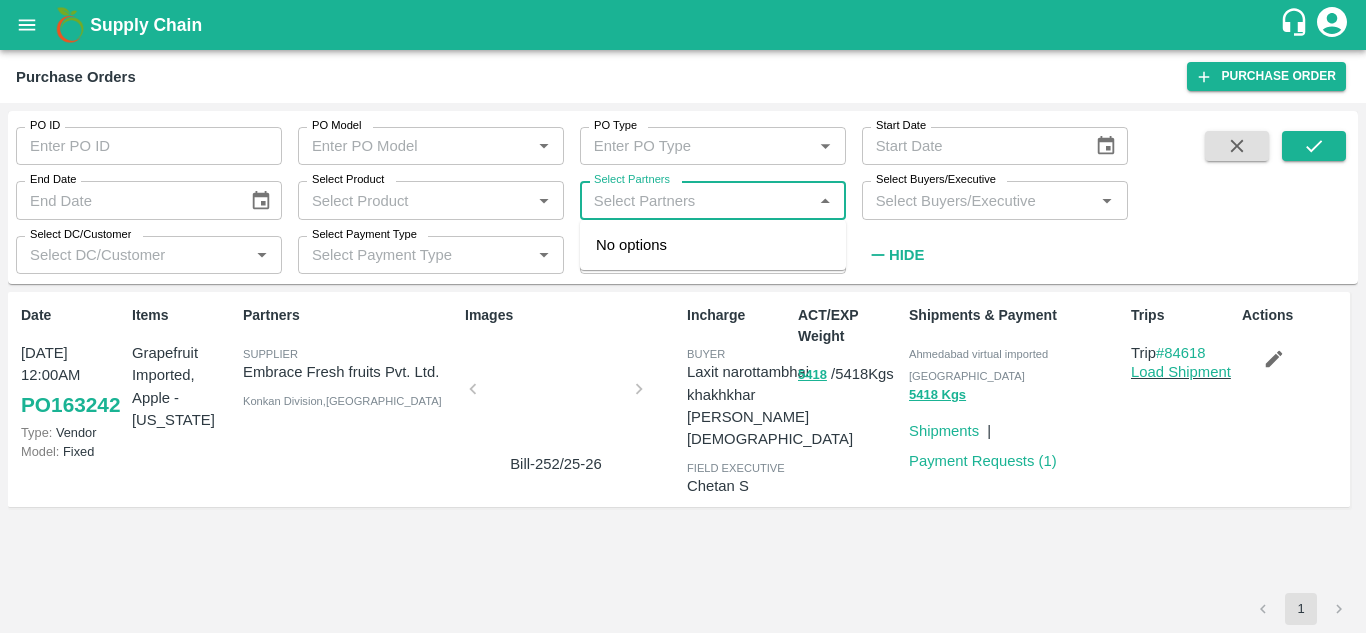 click on "Select Partners" at bounding box center [696, 200] 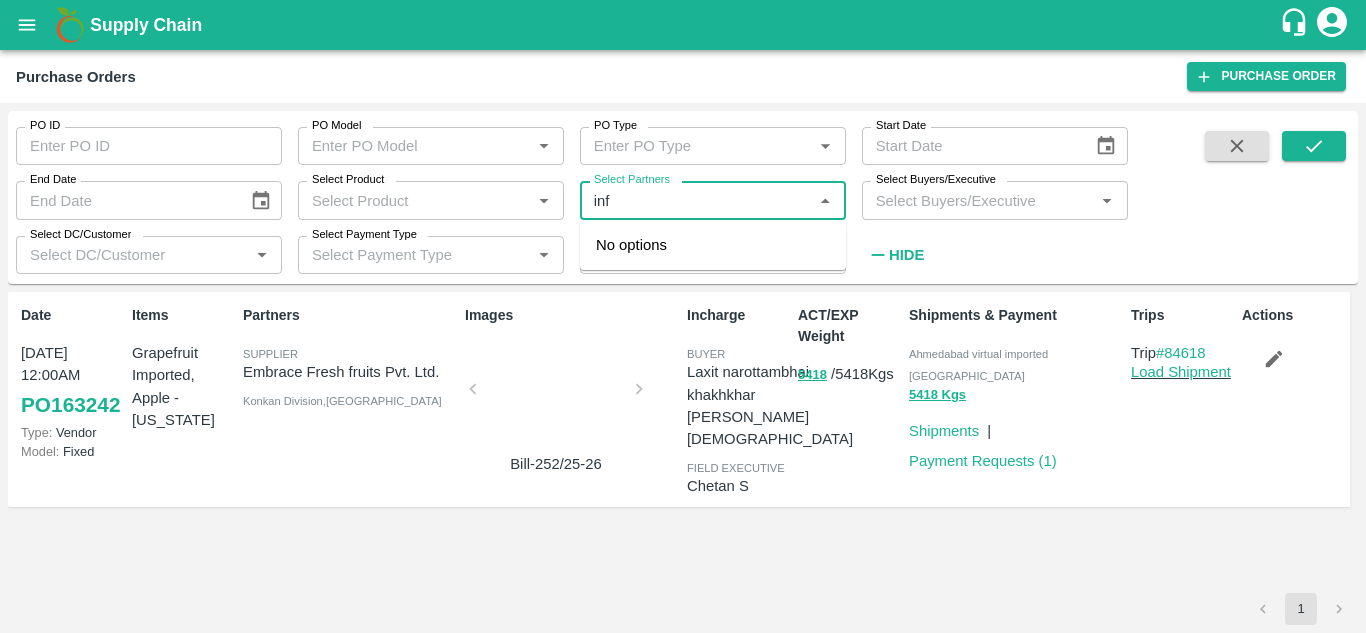 type on "info" 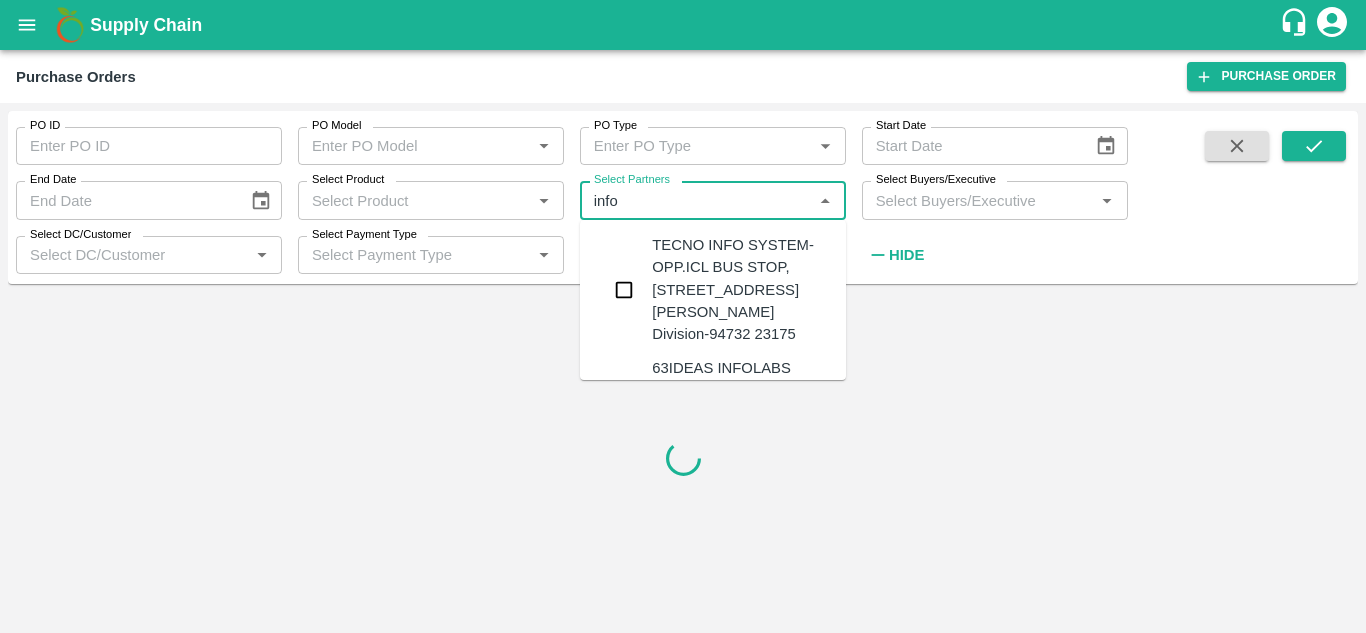 type on "163242" 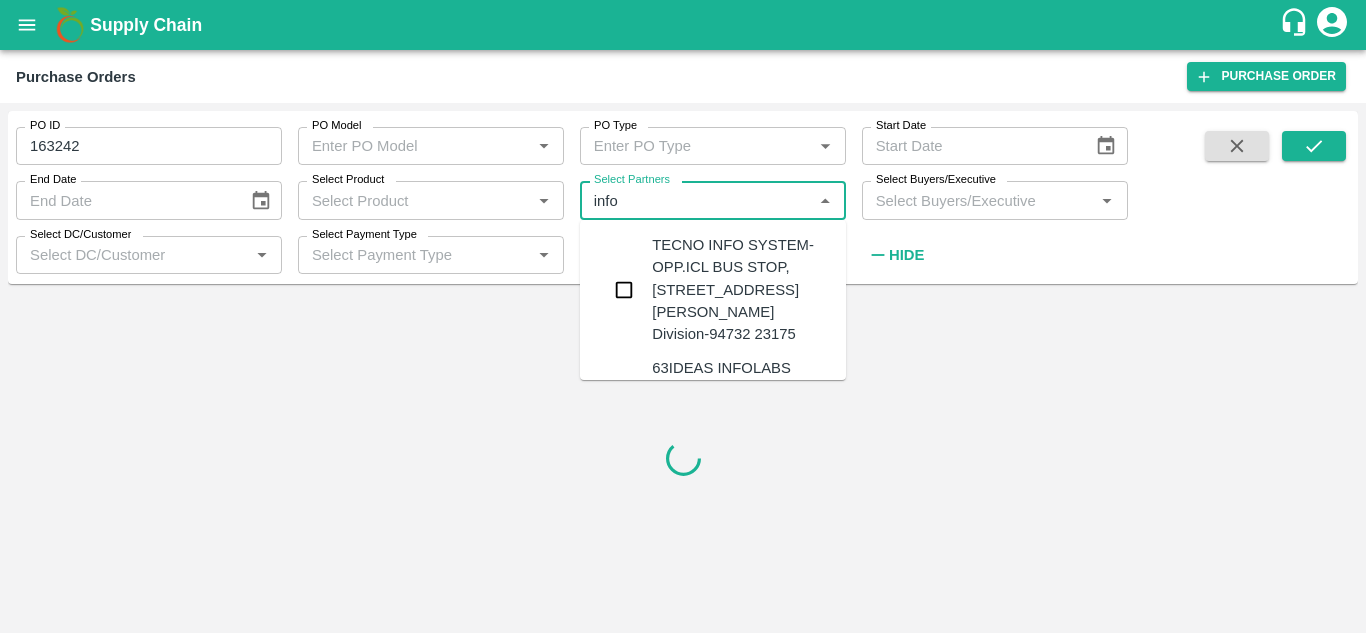 type 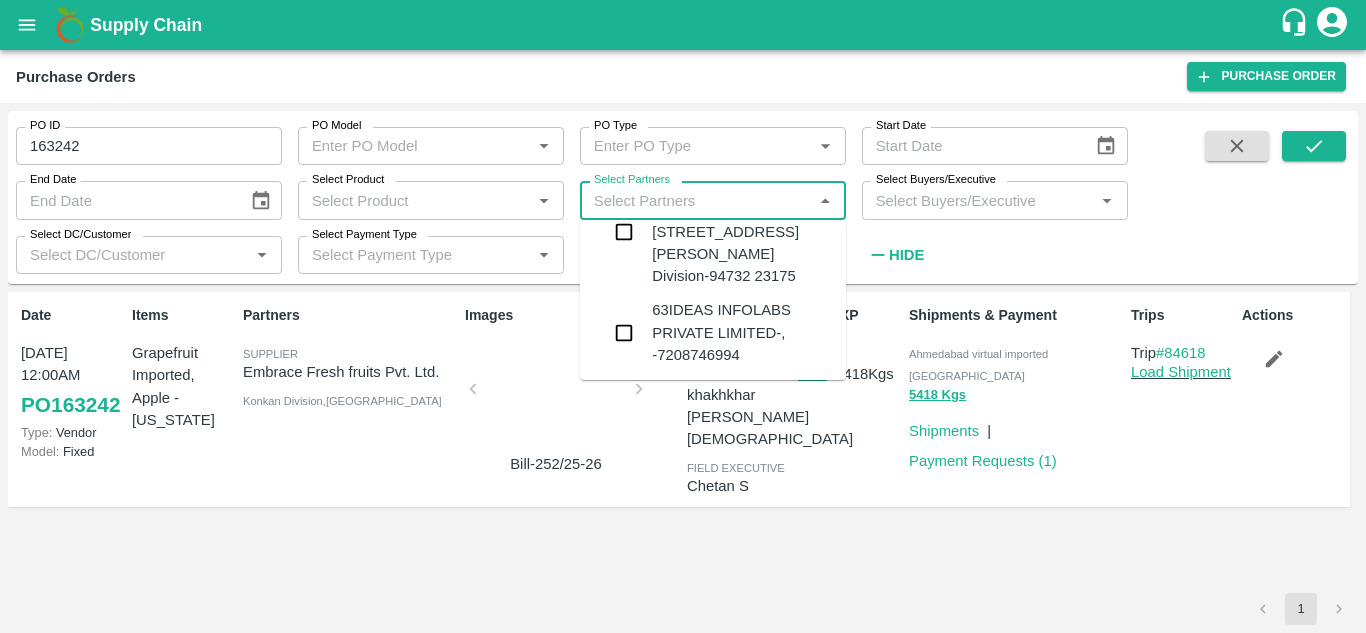scroll, scrollTop: 147, scrollLeft: 0, axis: vertical 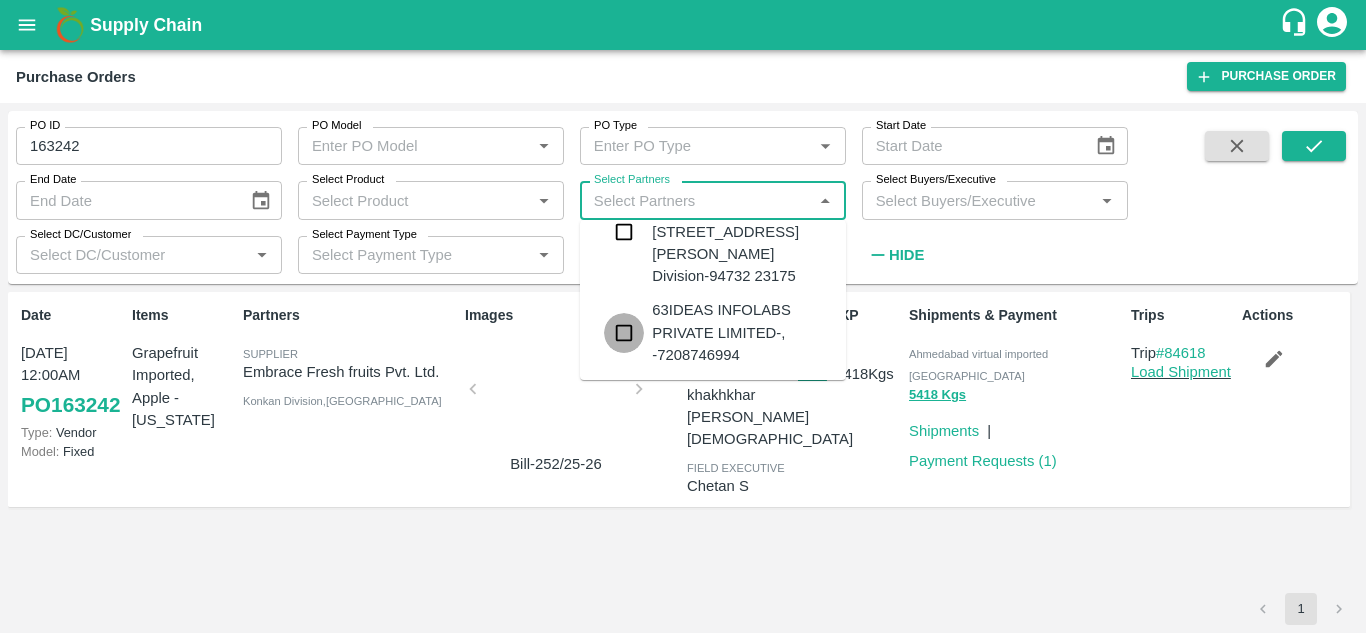 click at bounding box center (624, 333) 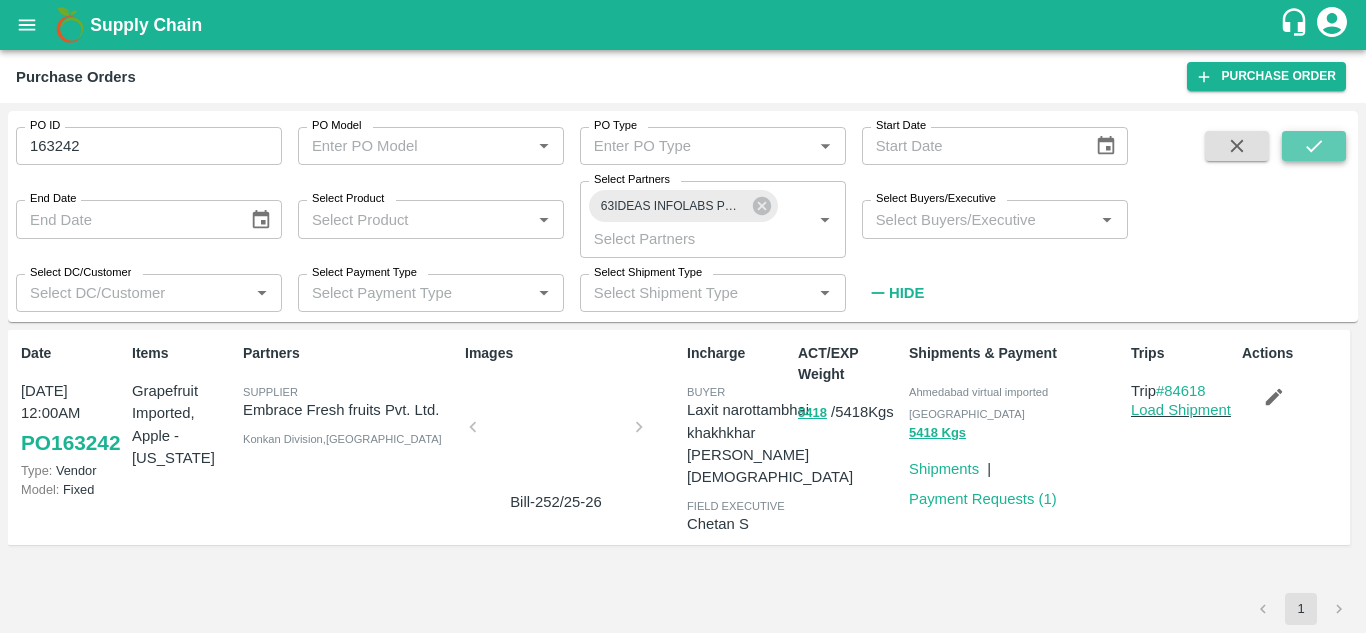 click at bounding box center [1314, 146] 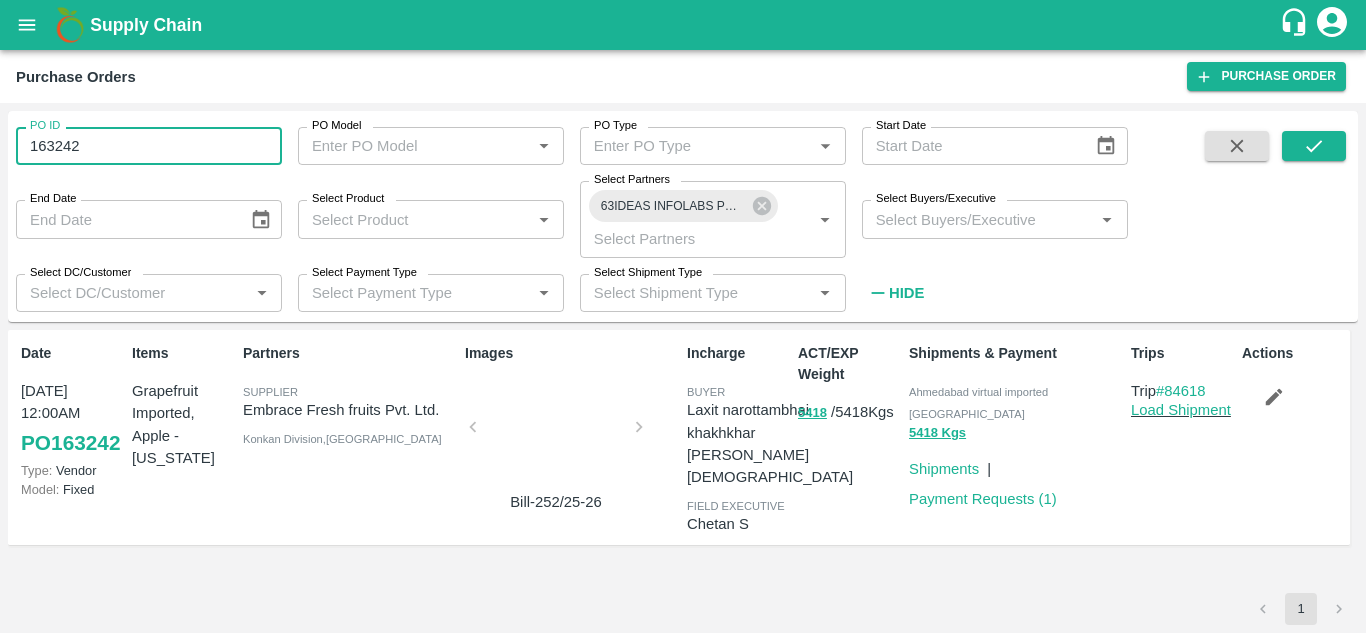 click on "163242" at bounding box center [149, 146] 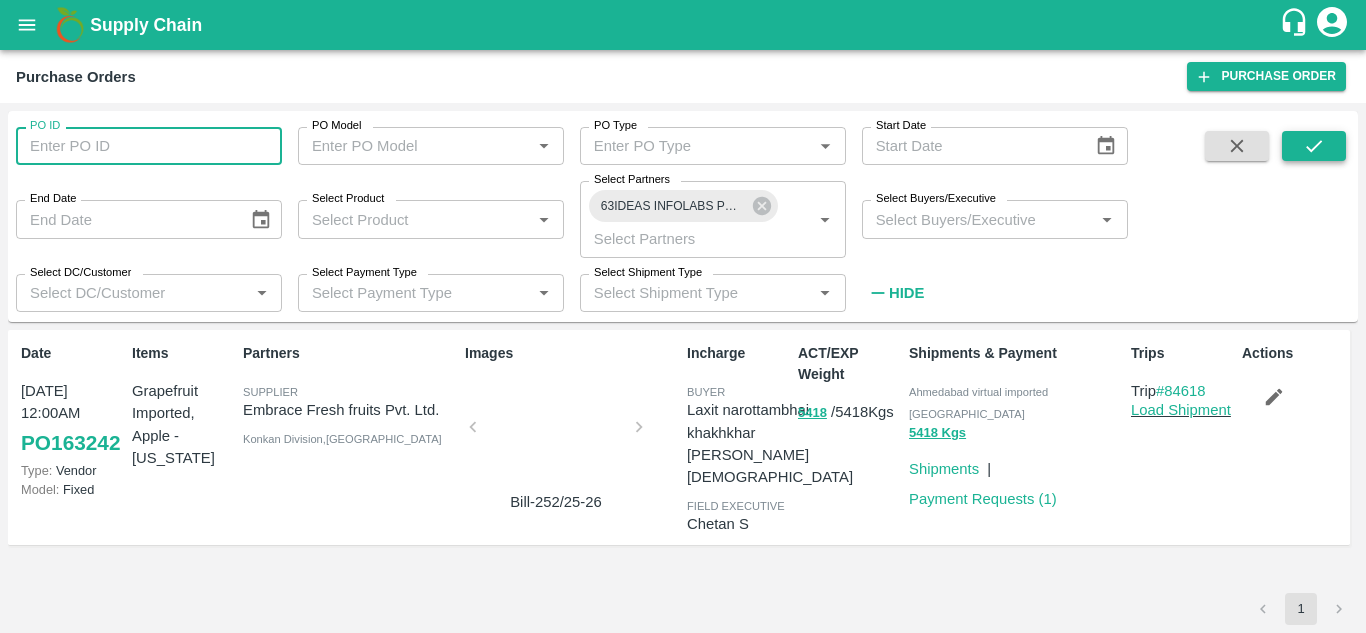 type 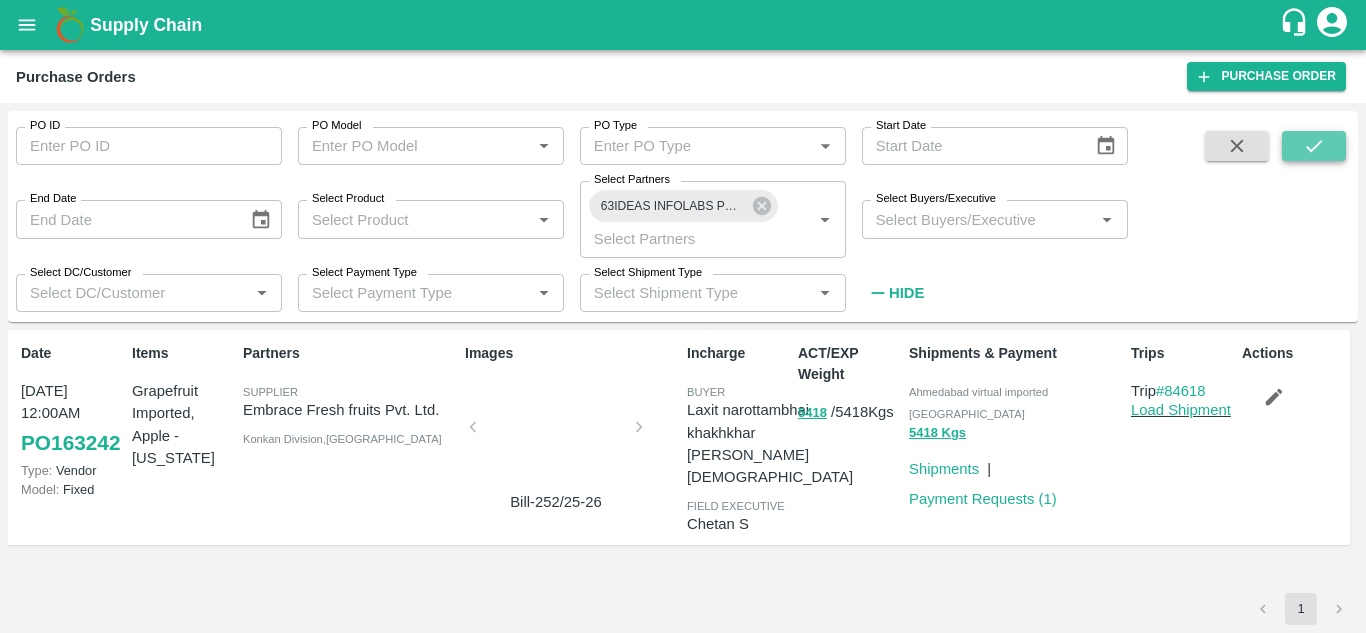 click 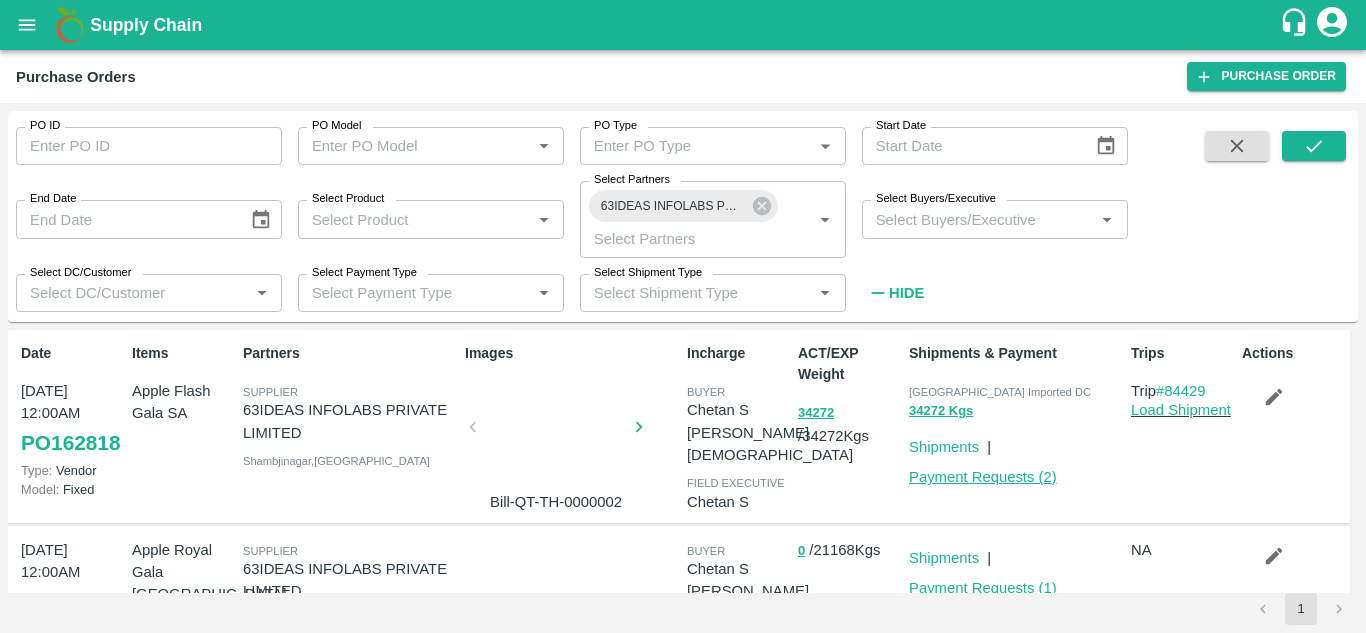 click on "Payment Requests ( 2 )" at bounding box center (983, 477) 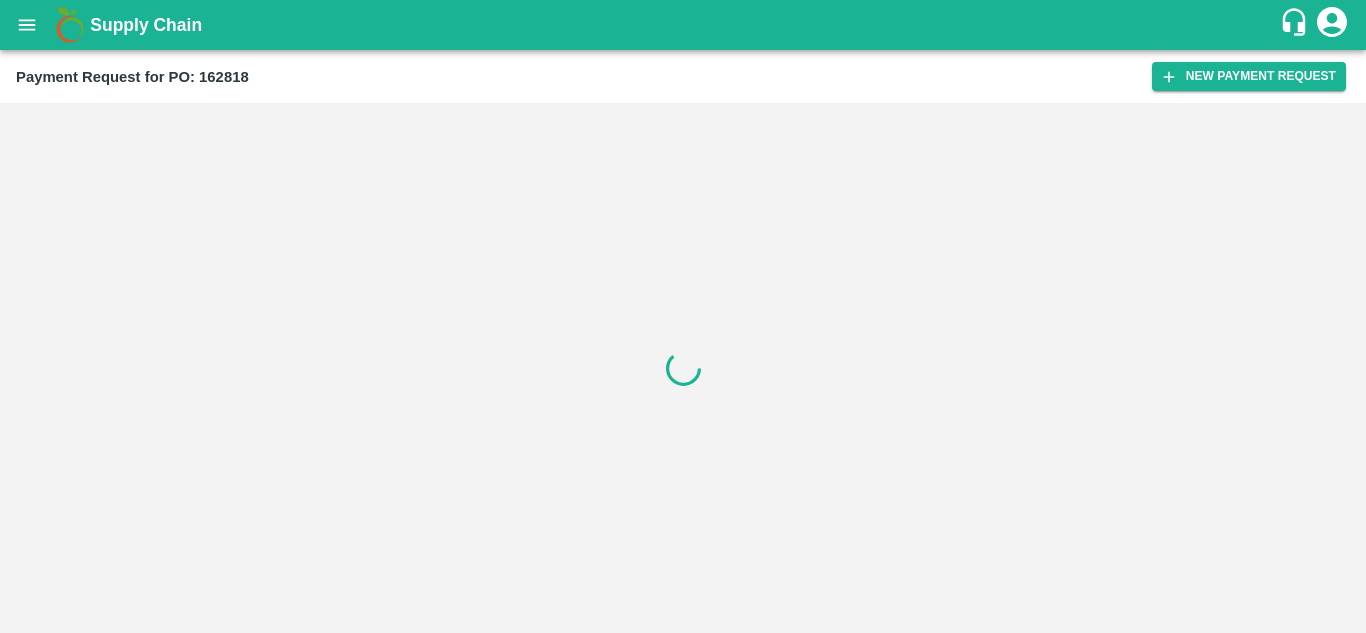 scroll, scrollTop: 0, scrollLeft: 0, axis: both 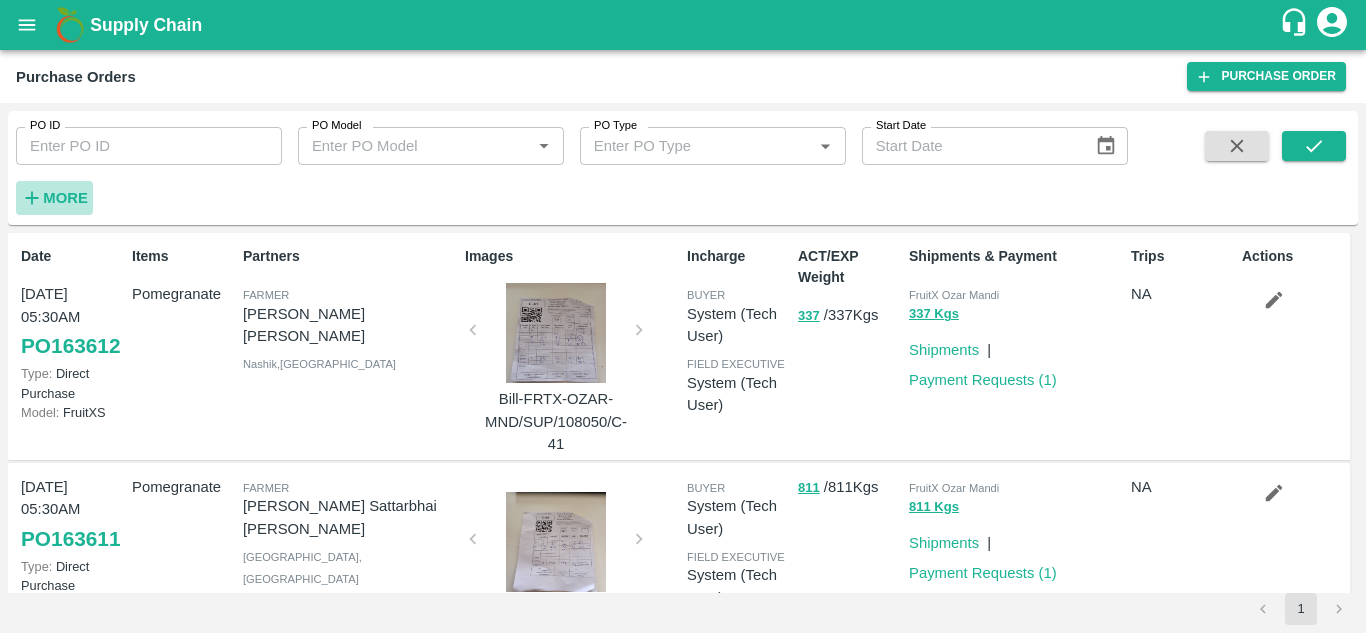 click 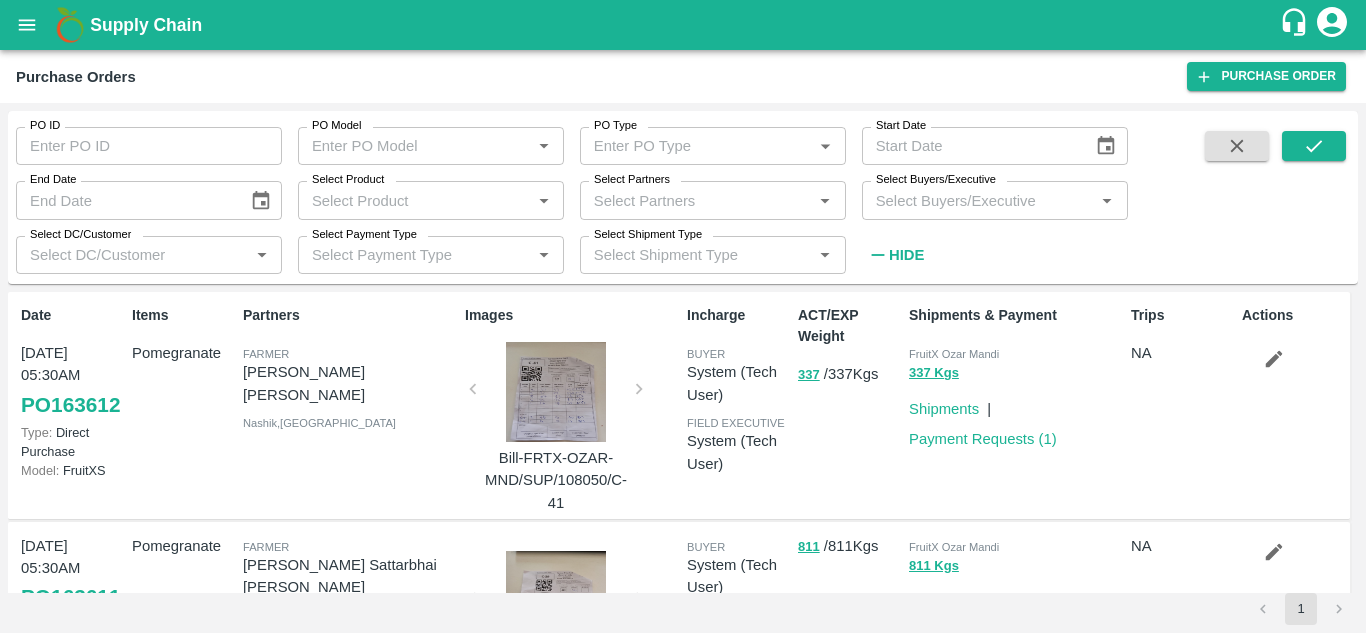 click on "Select Partners" at bounding box center (632, 180) 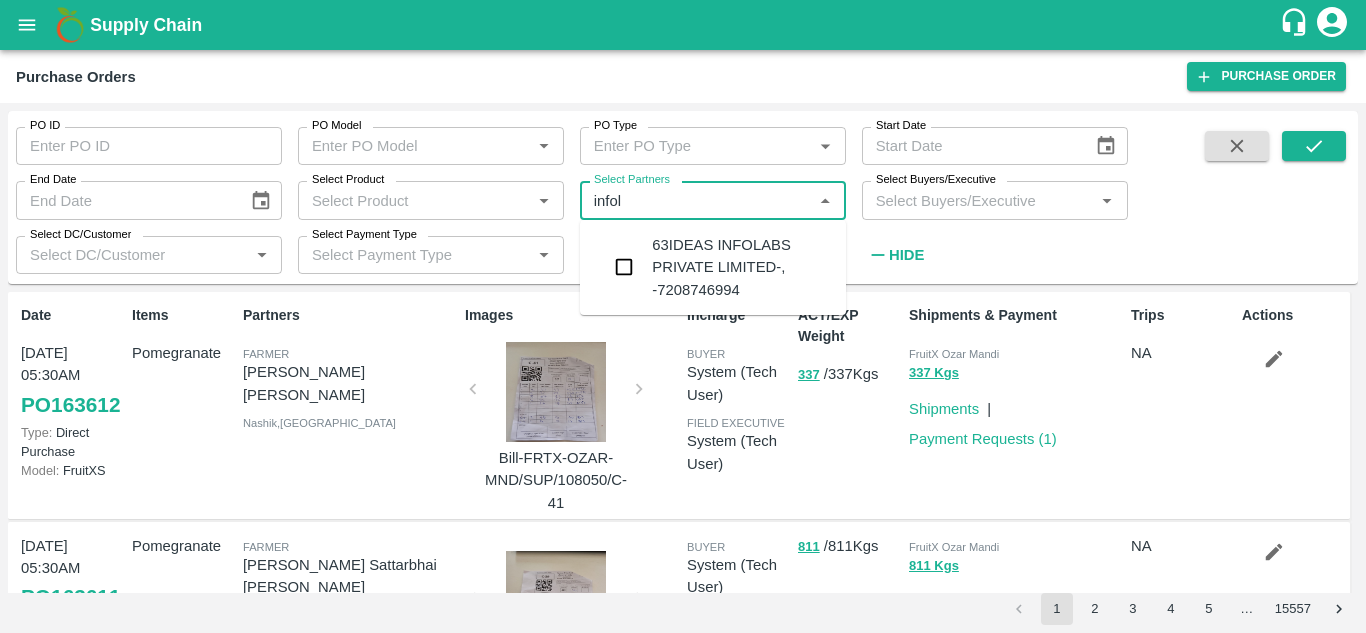 type on "infola" 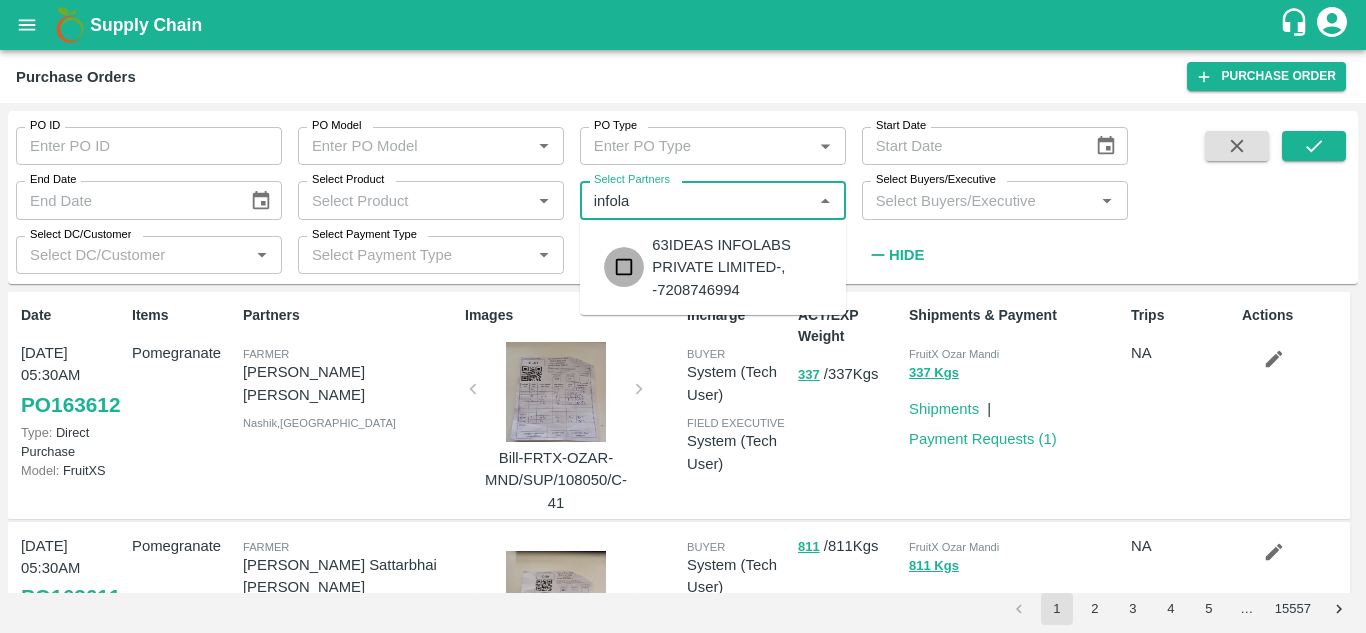 click at bounding box center (624, 267) 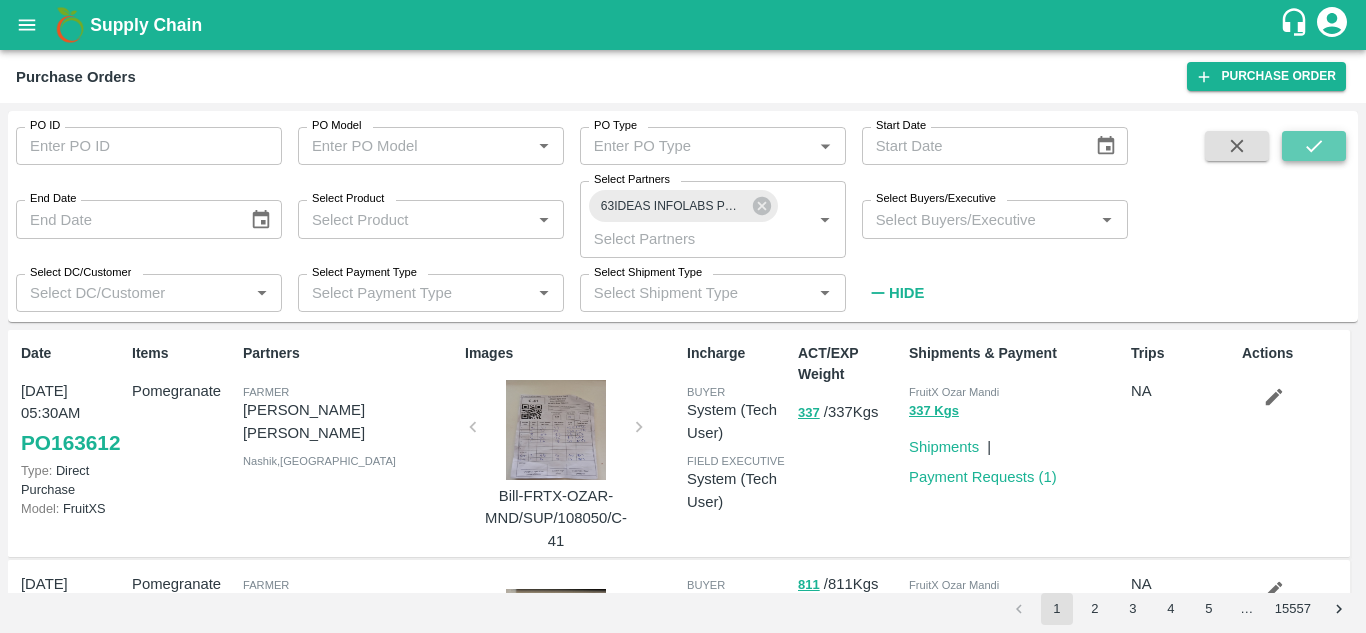 click 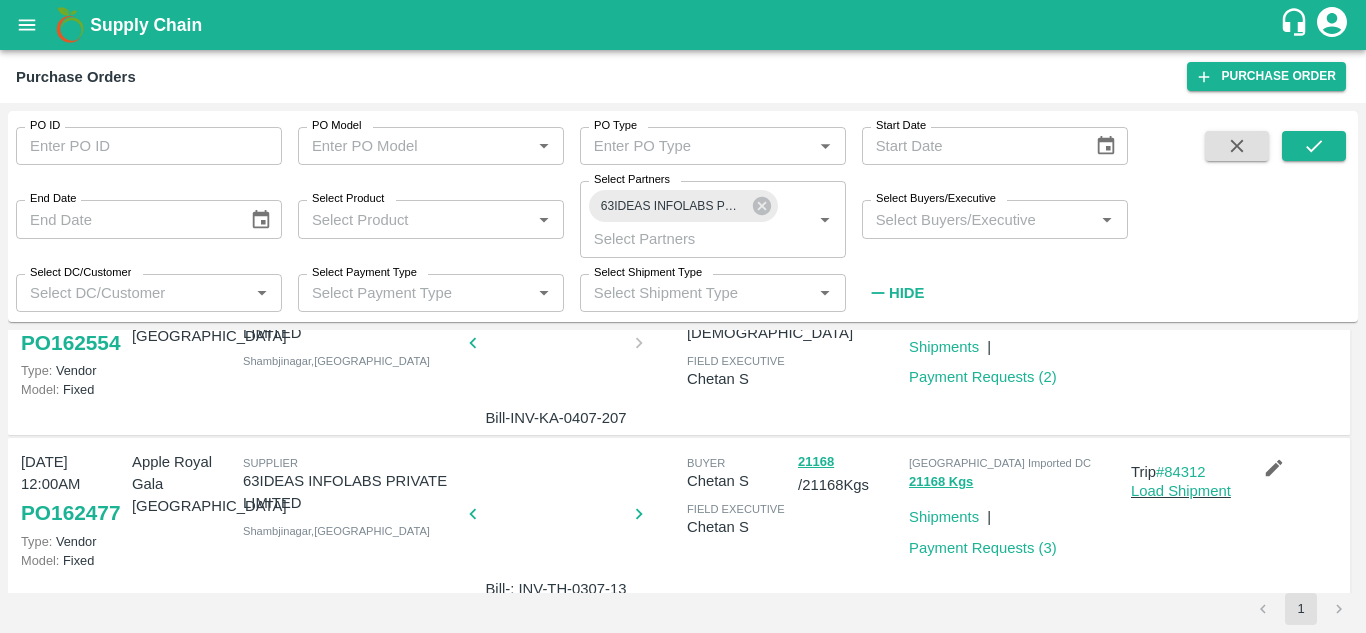 scroll, scrollTop: 0, scrollLeft: 0, axis: both 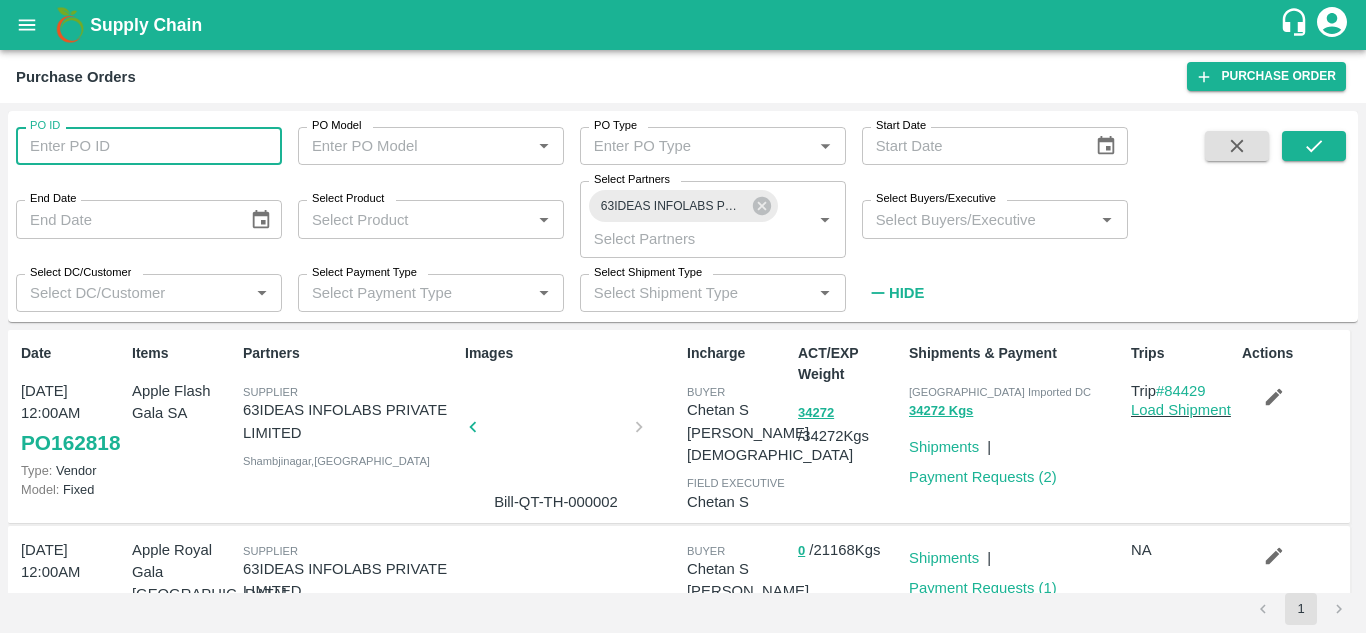 click on "PO ID" at bounding box center [149, 146] 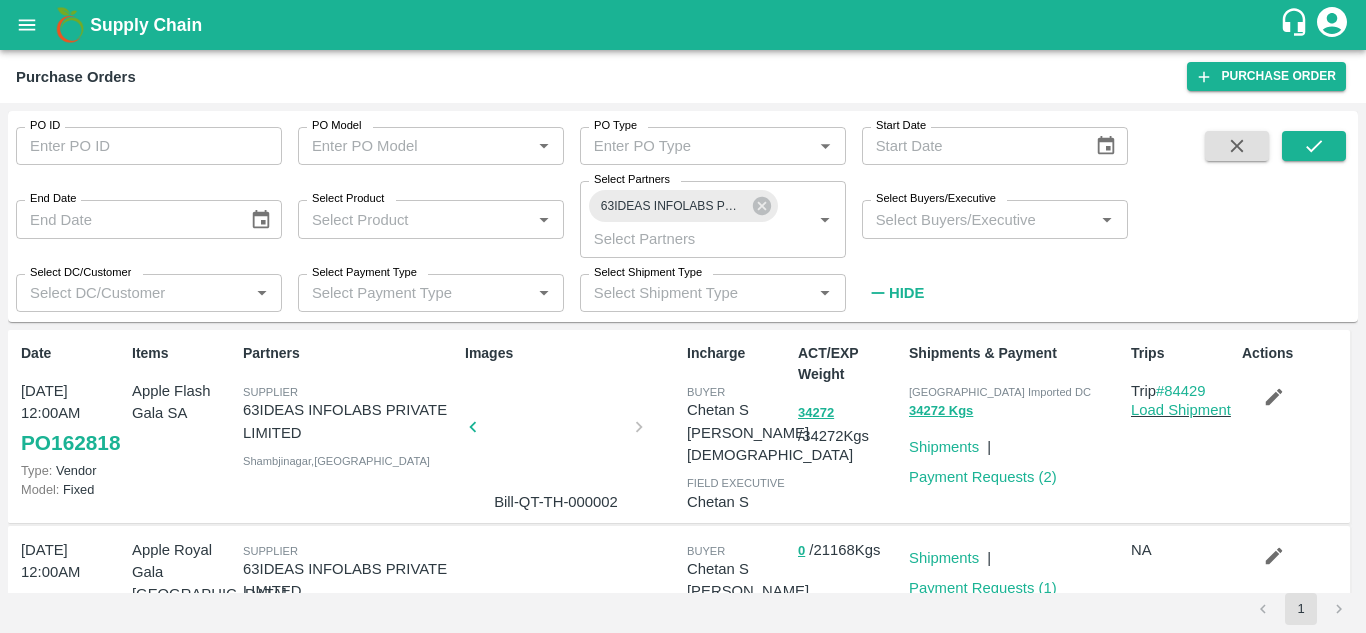 click on "Items   Apple Flash Gala SA" at bounding box center (179, 426) 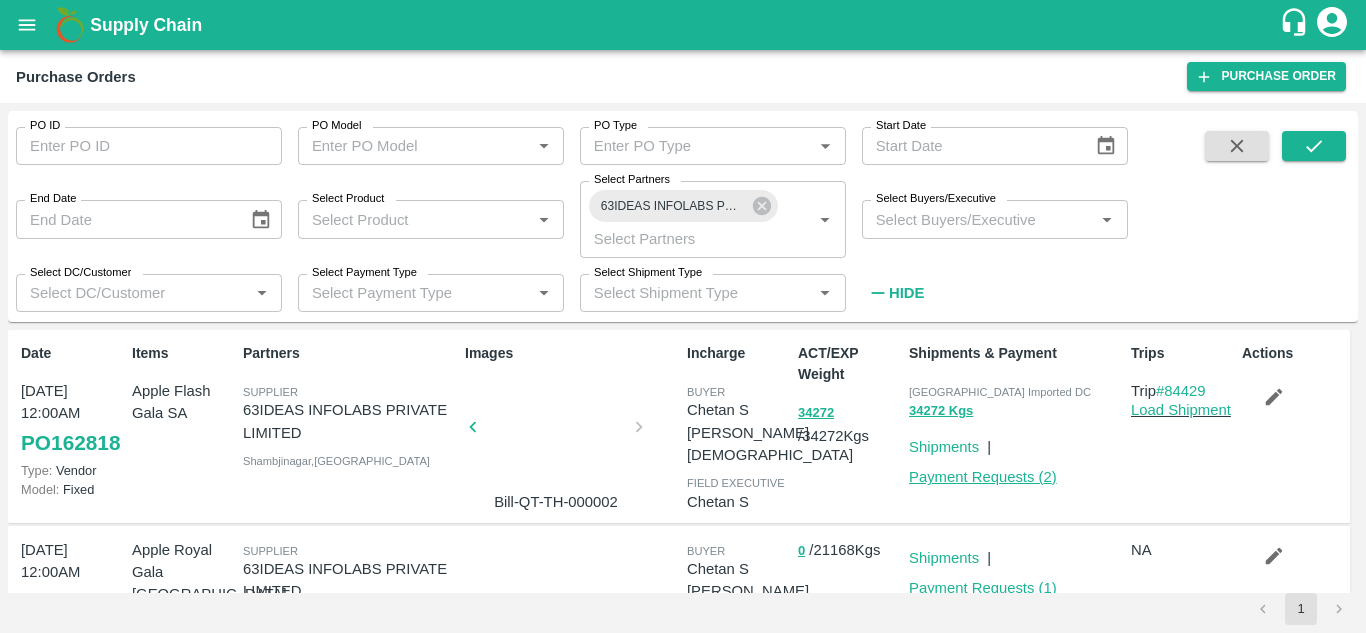 click on "Payment Requests ( 2 )" at bounding box center (983, 477) 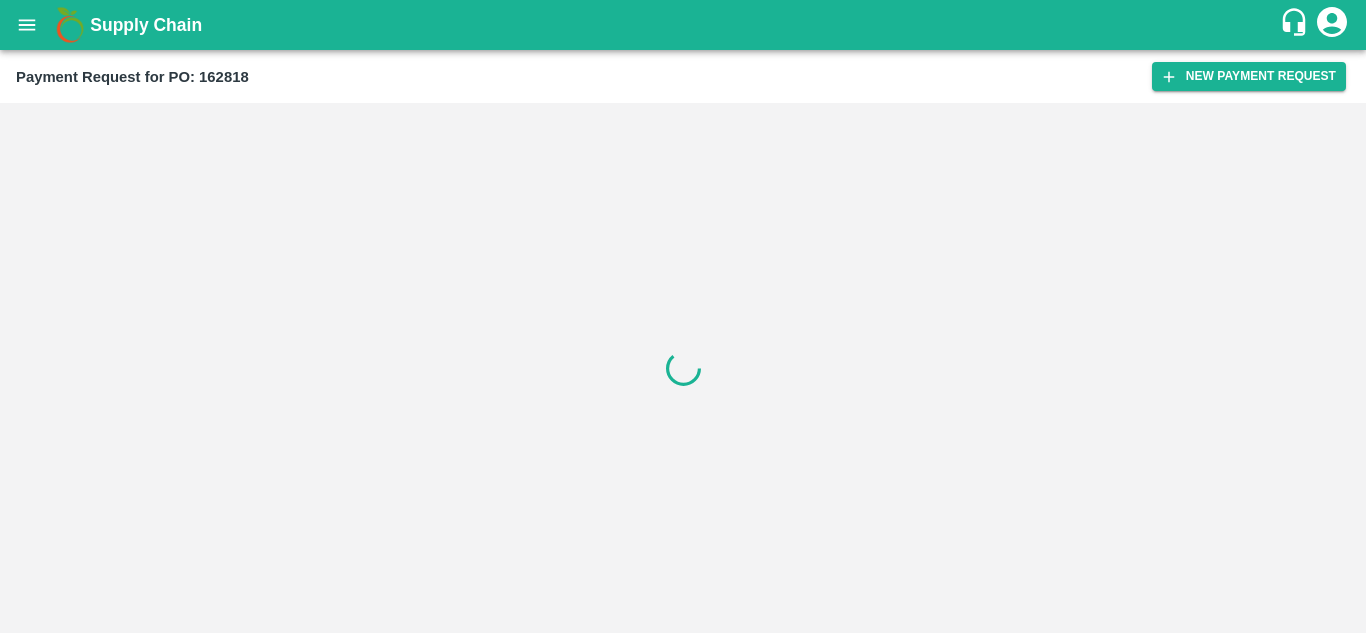scroll, scrollTop: 0, scrollLeft: 0, axis: both 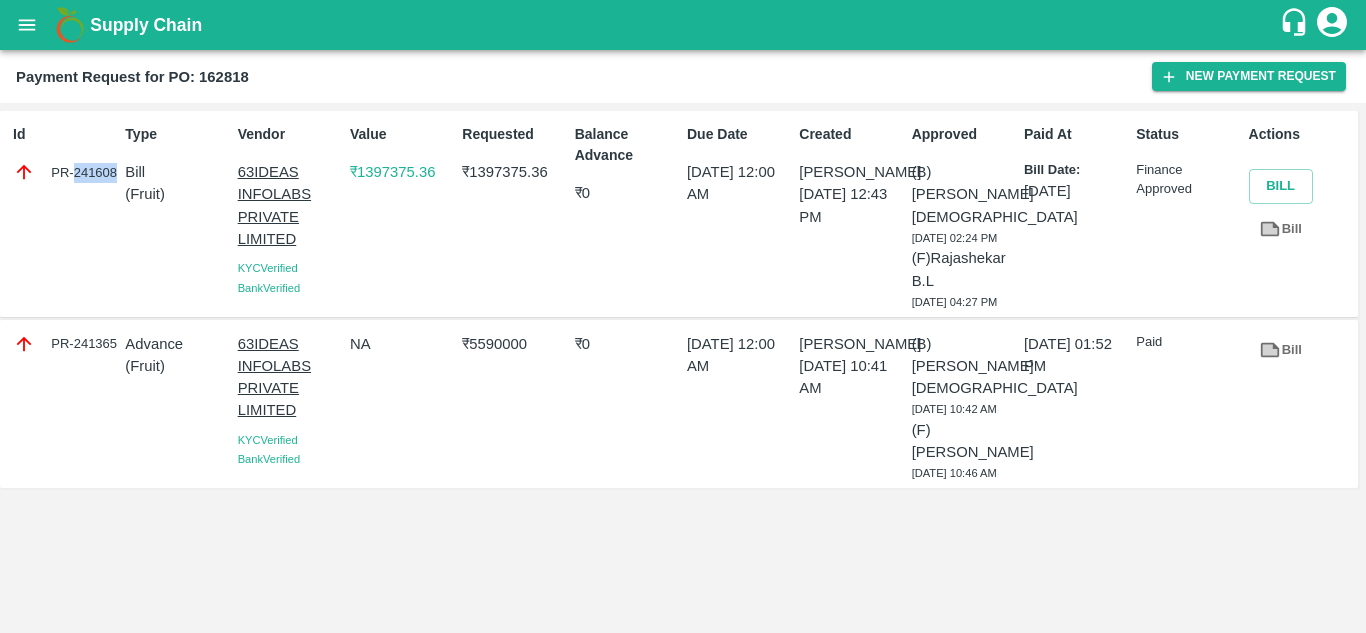 drag, startPoint x: 72, startPoint y: 170, endPoint x: 116, endPoint y: 170, distance: 44 